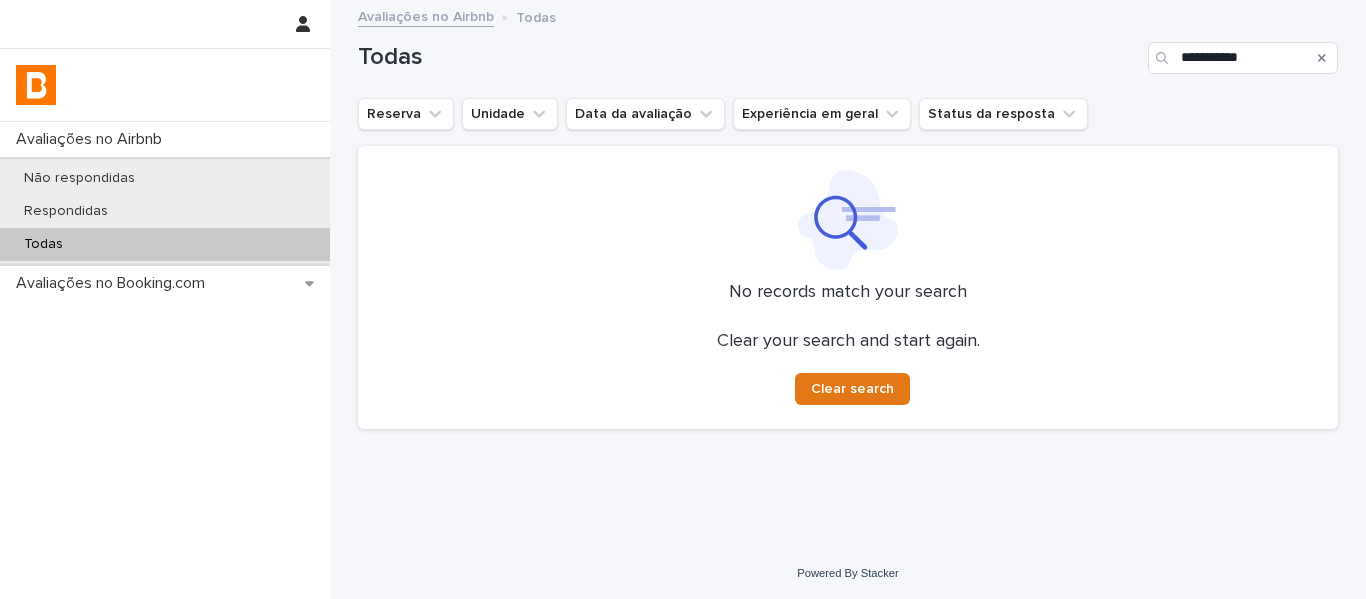 scroll, scrollTop: 0, scrollLeft: 0, axis: both 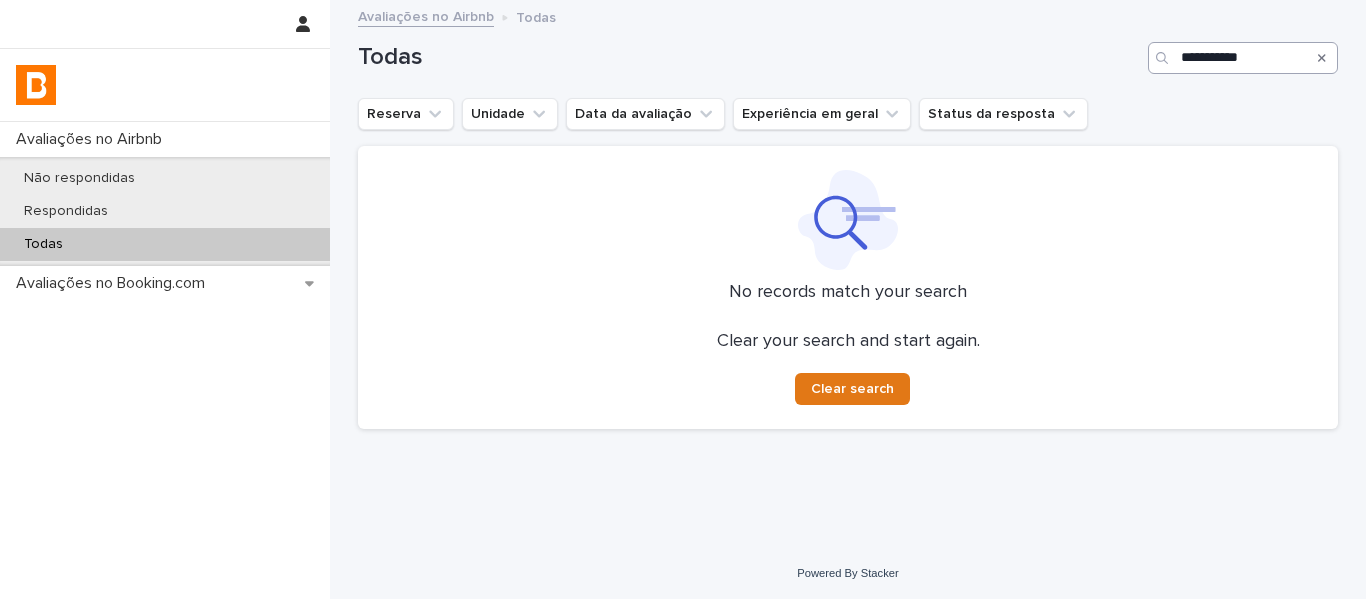 click on "**********" at bounding box center (1243, 58) 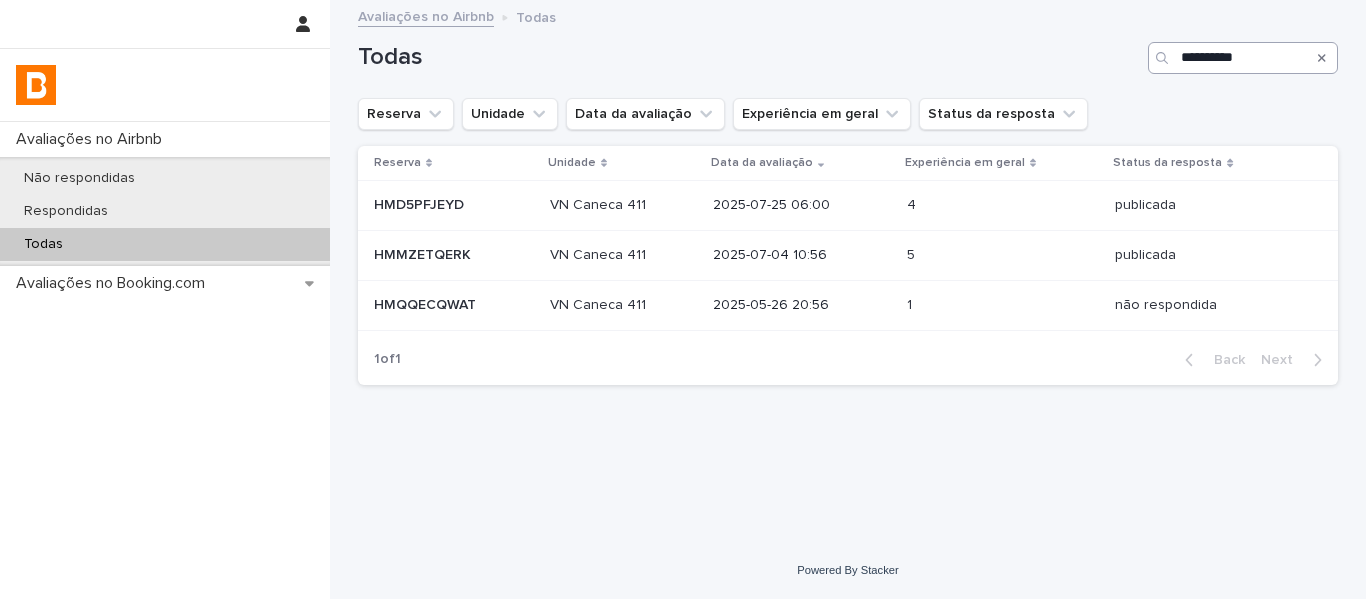 click on "**********" at bounding box center (1243, 58) 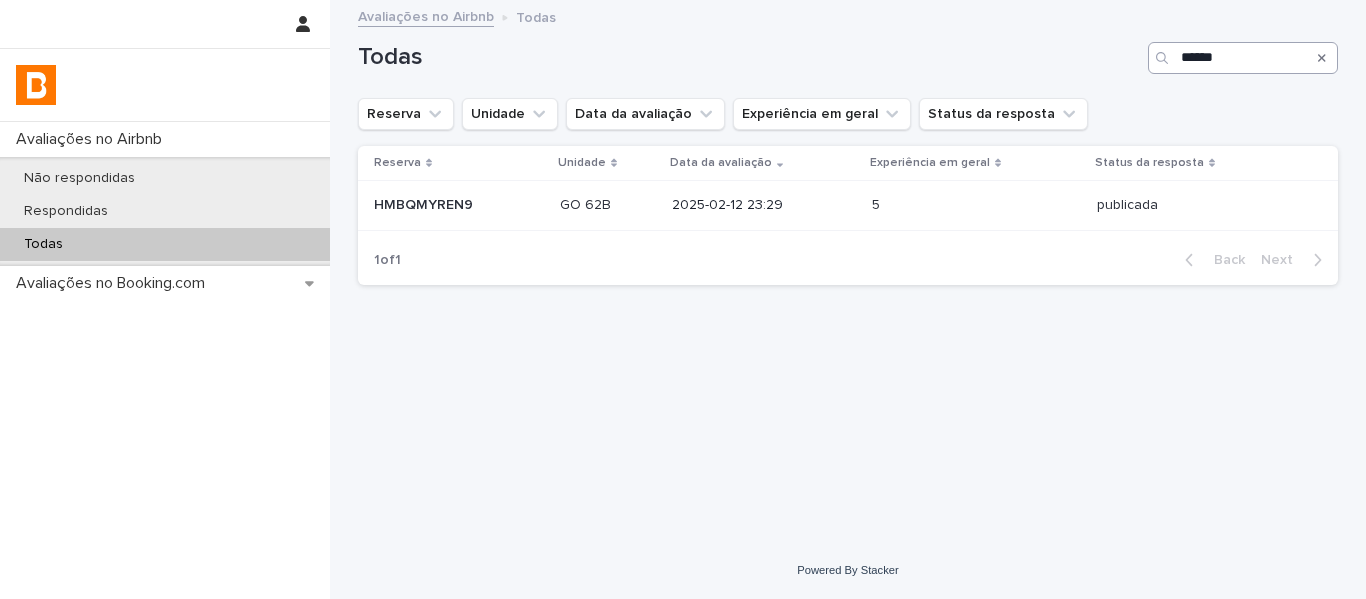 click on "******" at bounding box center (1243, 58) 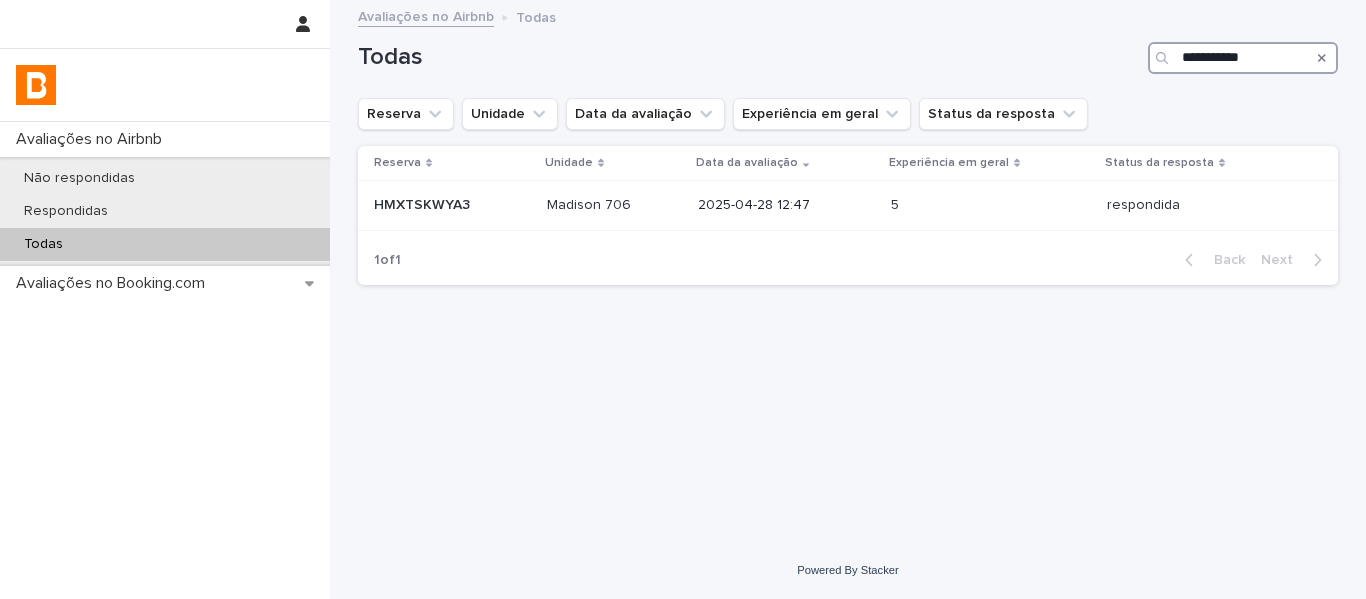 click on "**********" at bounding box center (1243, 58) 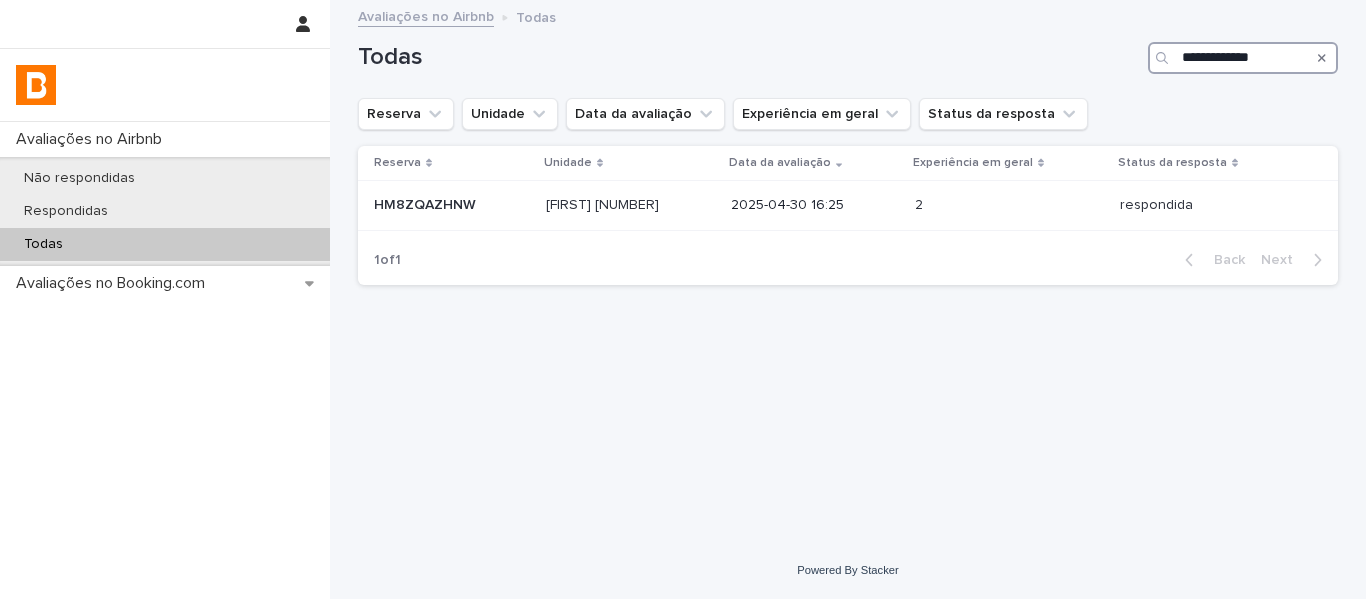 click on "**********" at bounding box center [1243, 58] 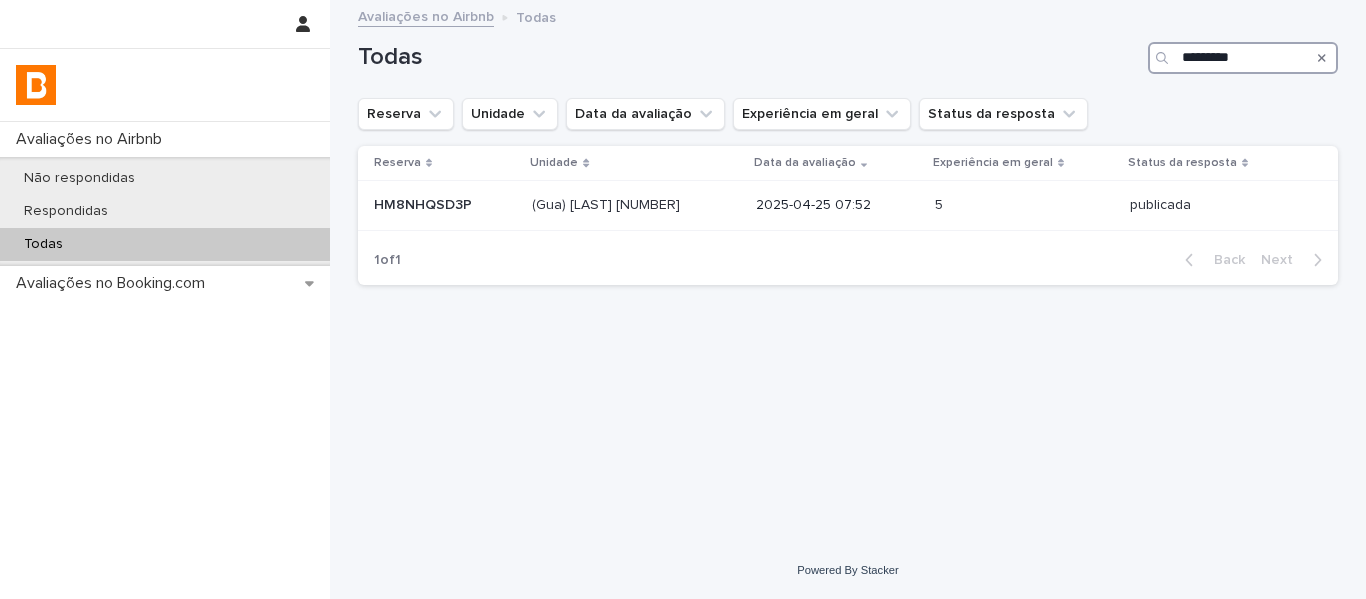 click on "********" at bounding box center [1243, 58] 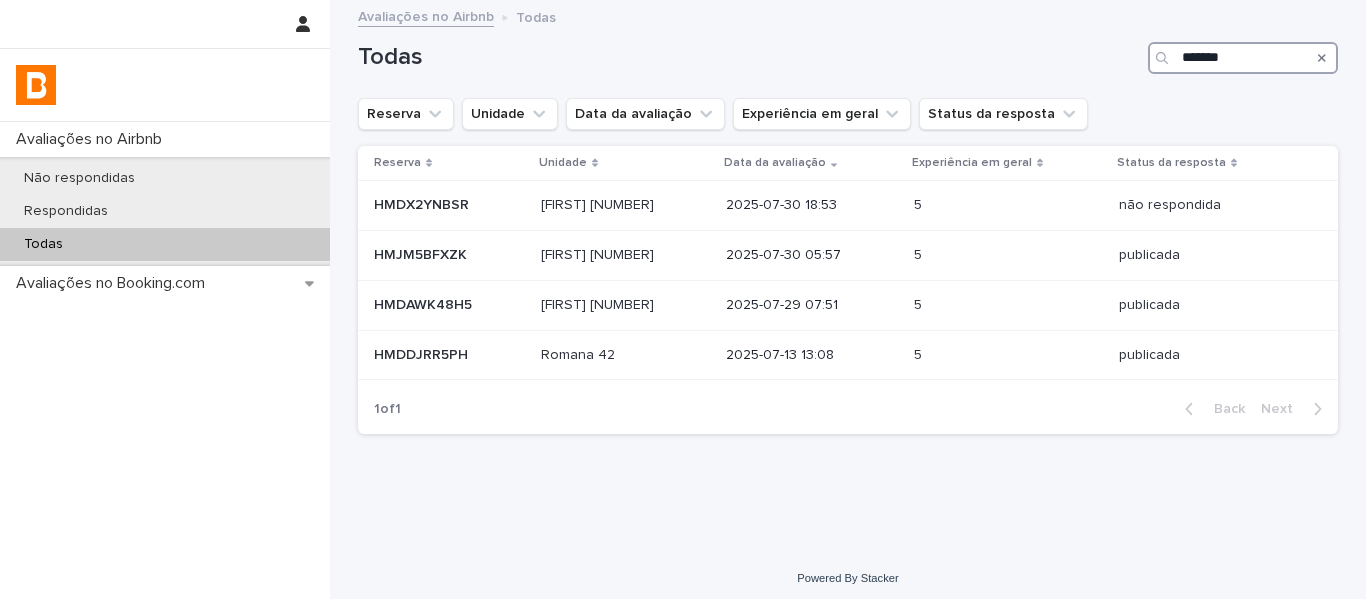click on "******" at bounding box center [1243, 58] 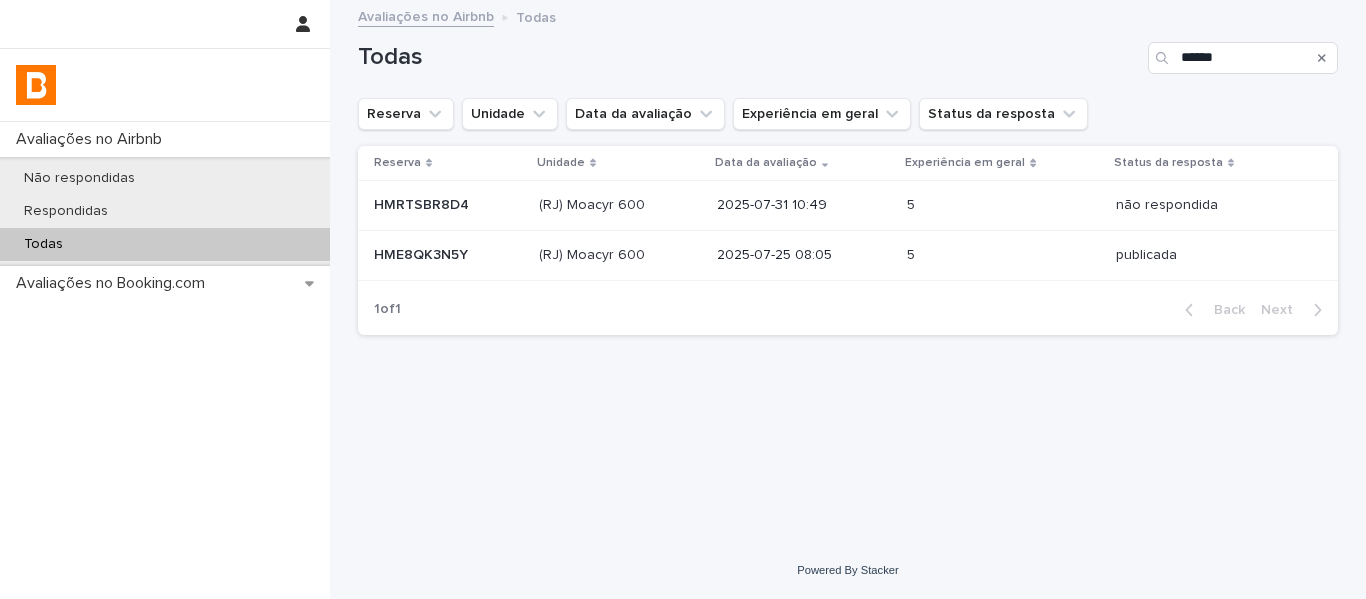 click at bounding box center [1164, 58] 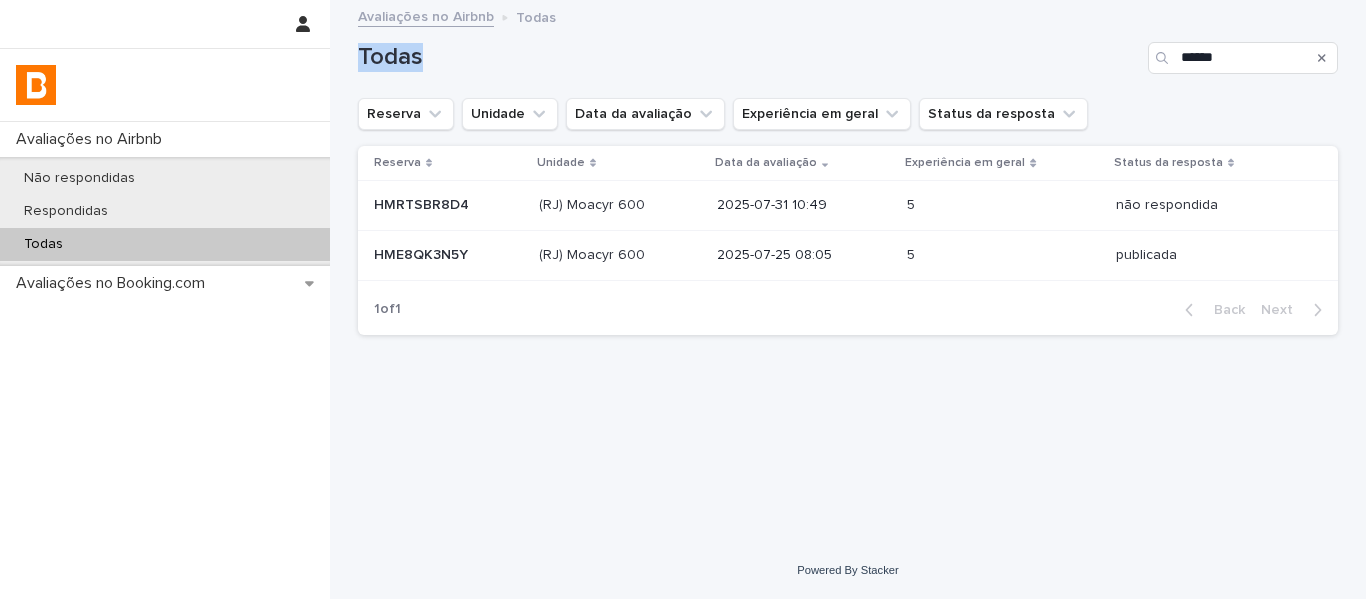 click at bounding box center (1164, 58) 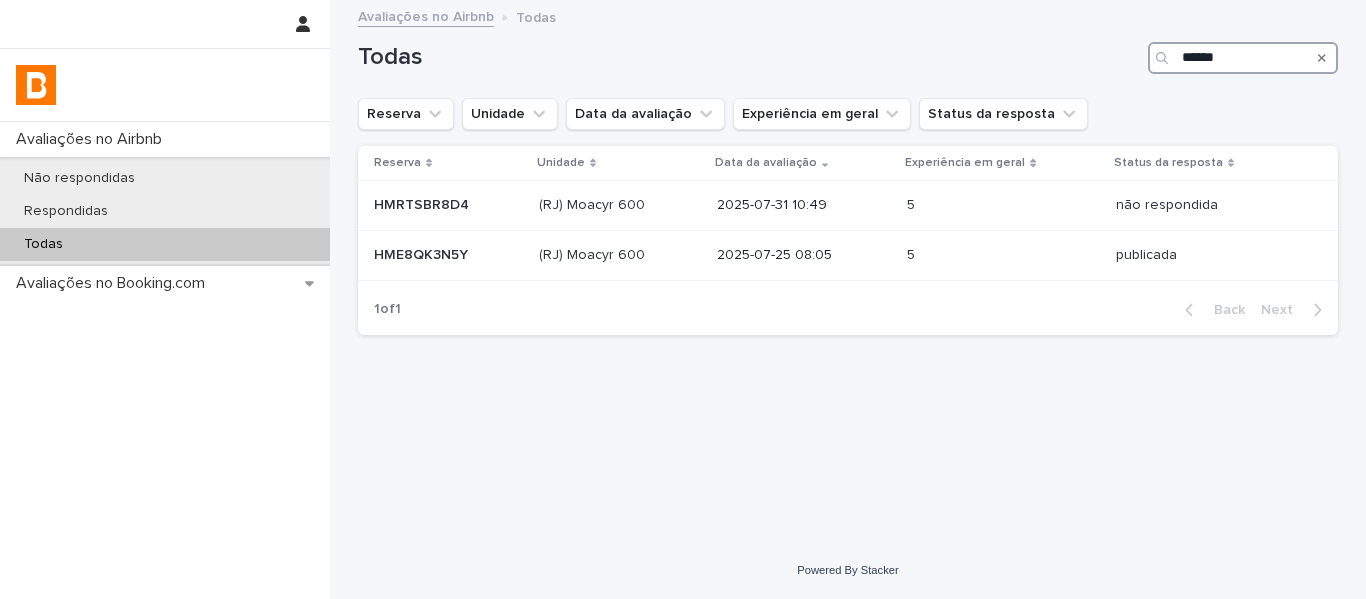 click on "******" at bounding box center [1243, 58] 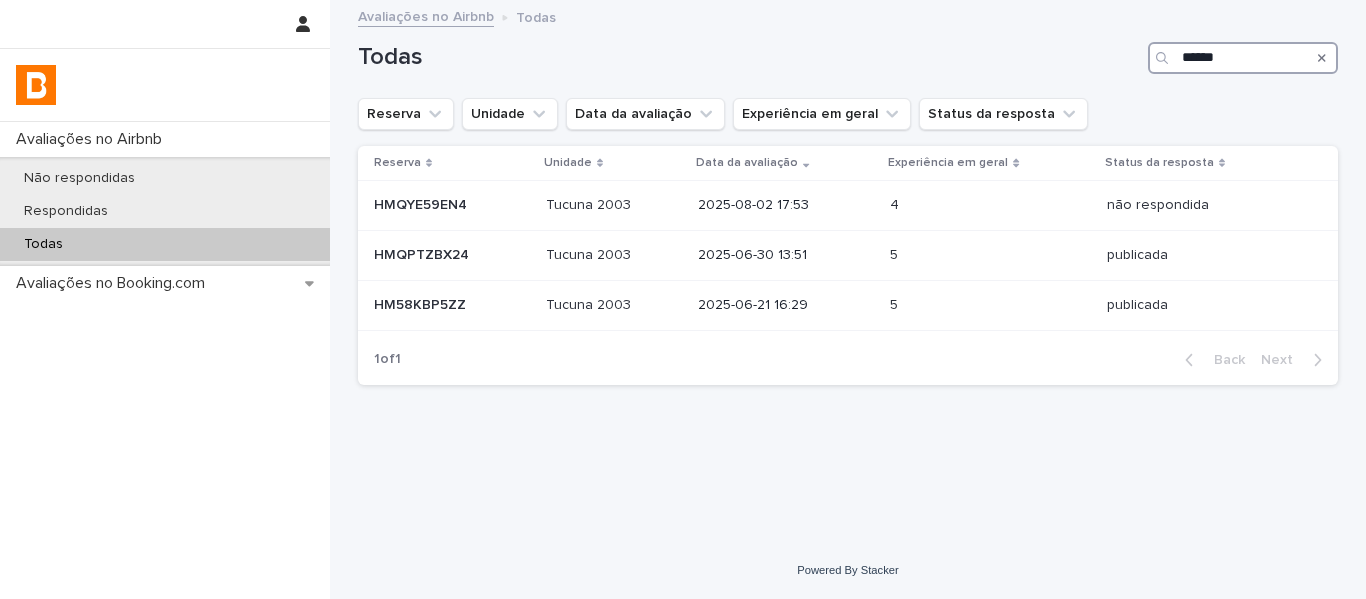 click on "******" at bounding box center (1243, 58) 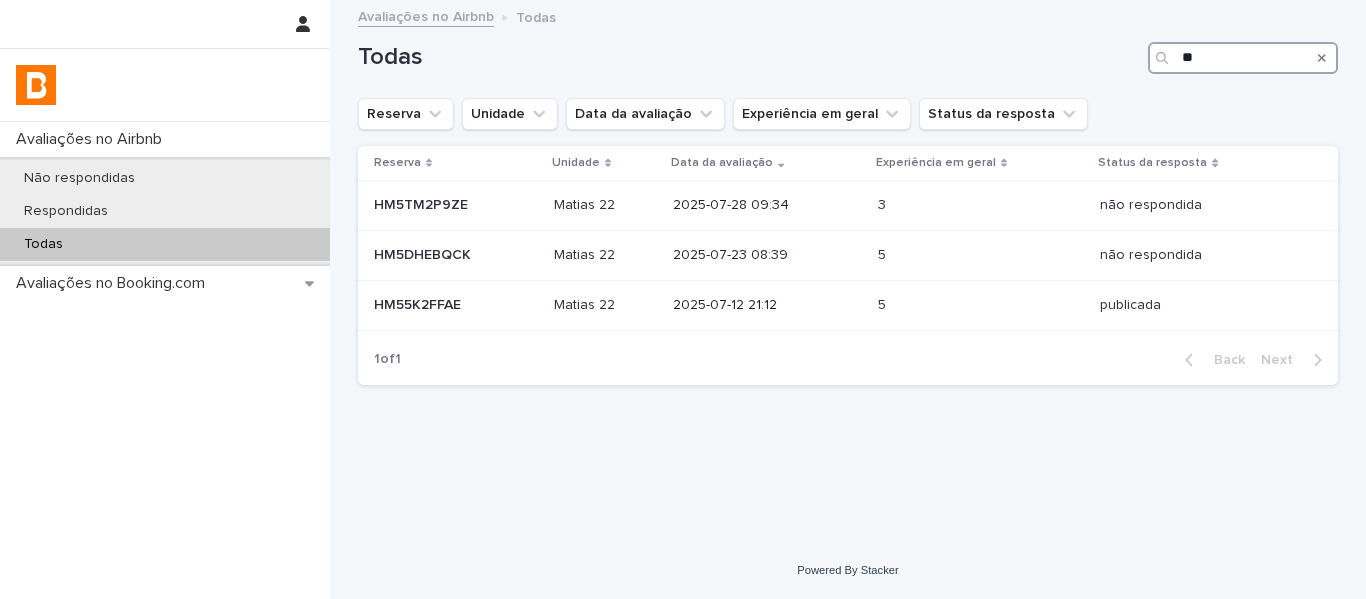 type on "*" 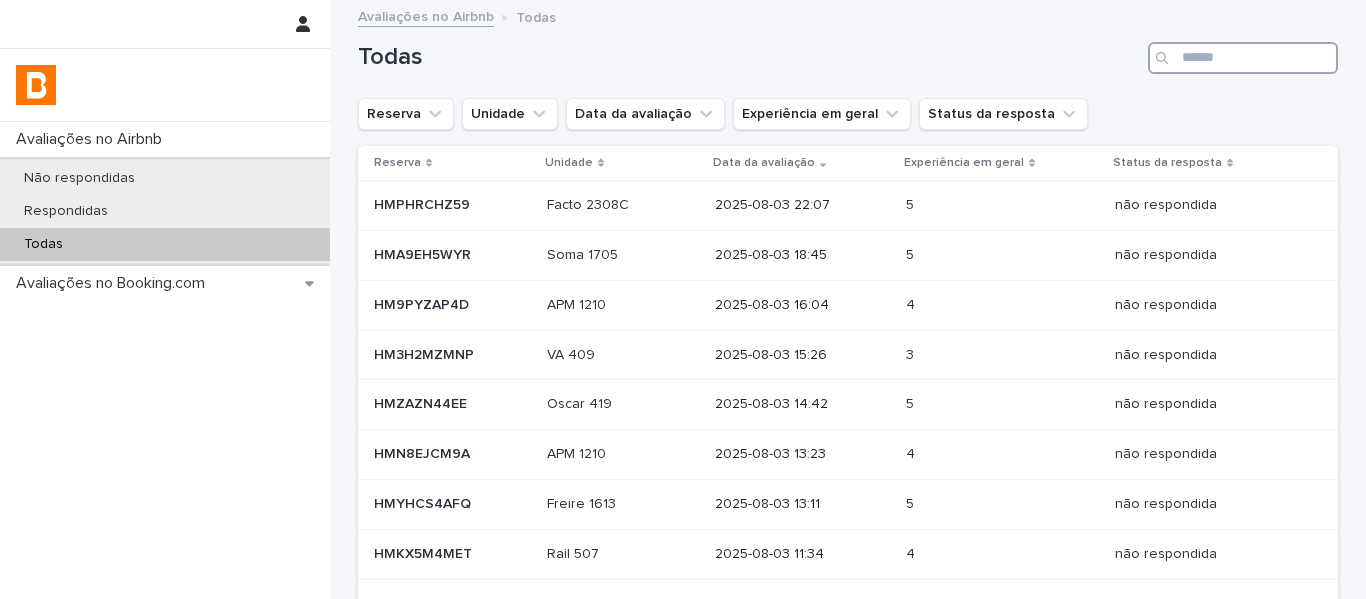 click at bounding box center (1243, 58) 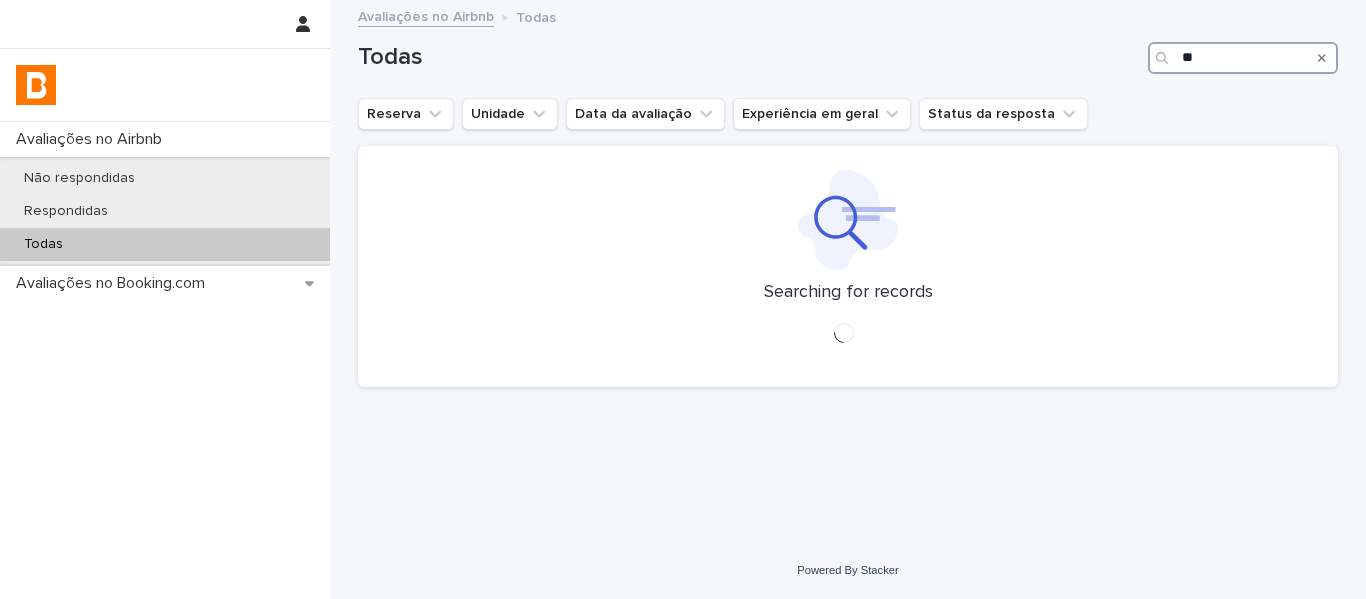type on "*" 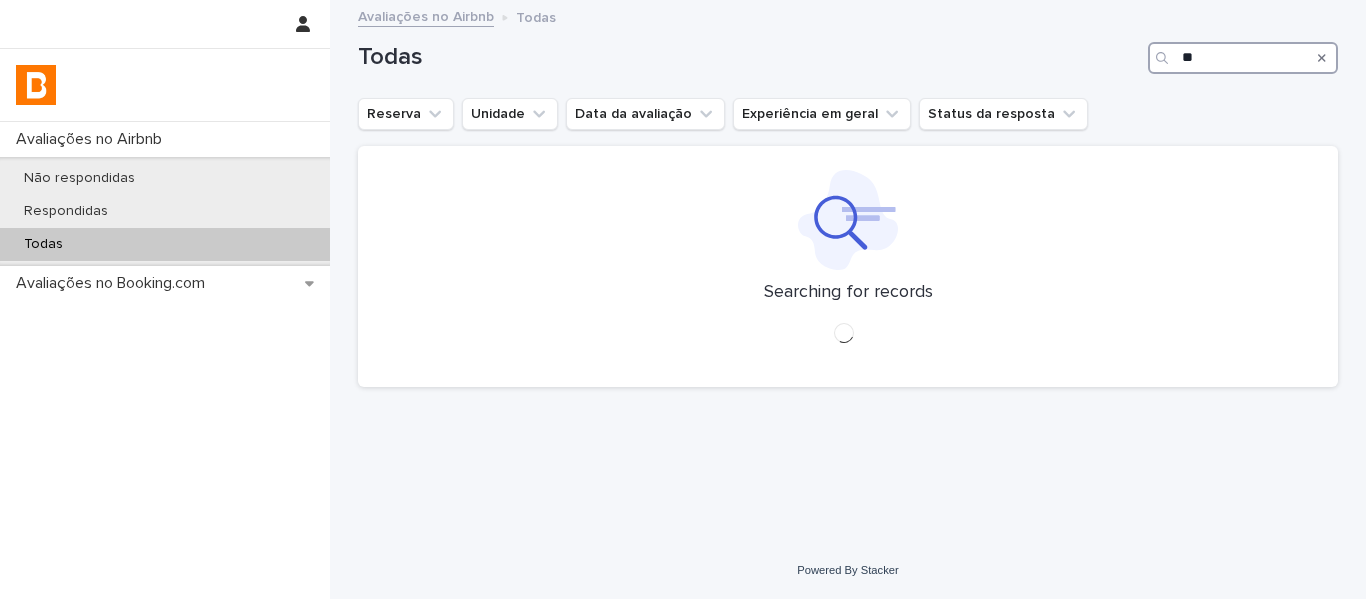 type on "*" 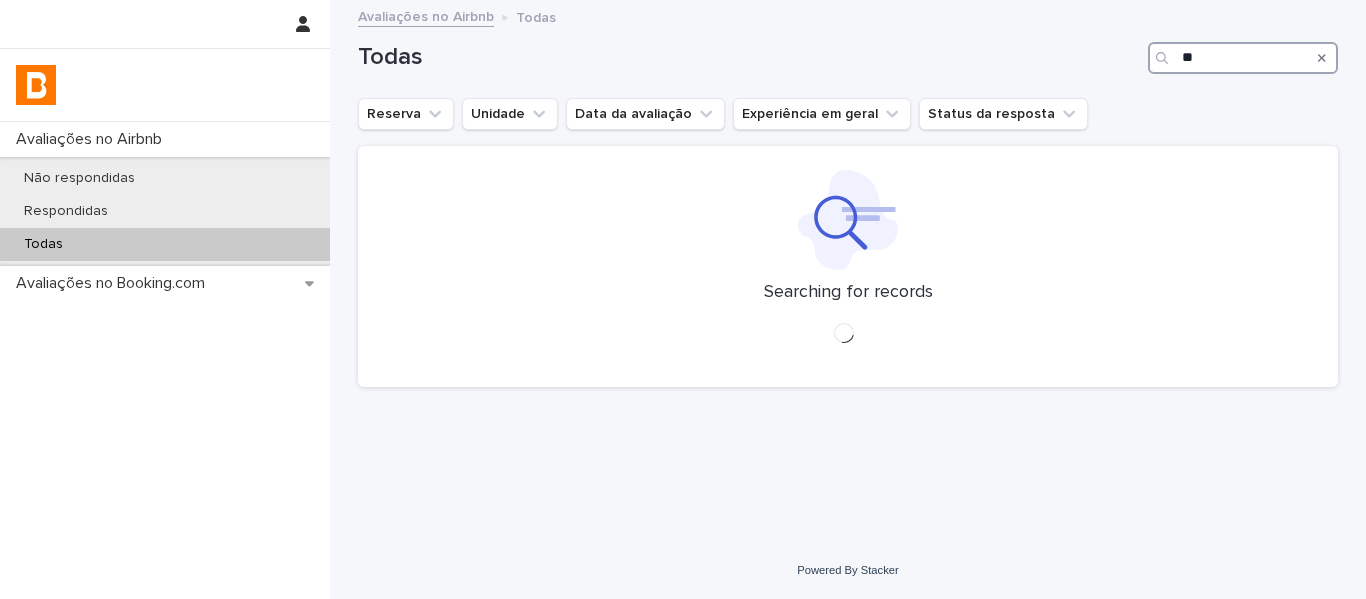 type on "*" 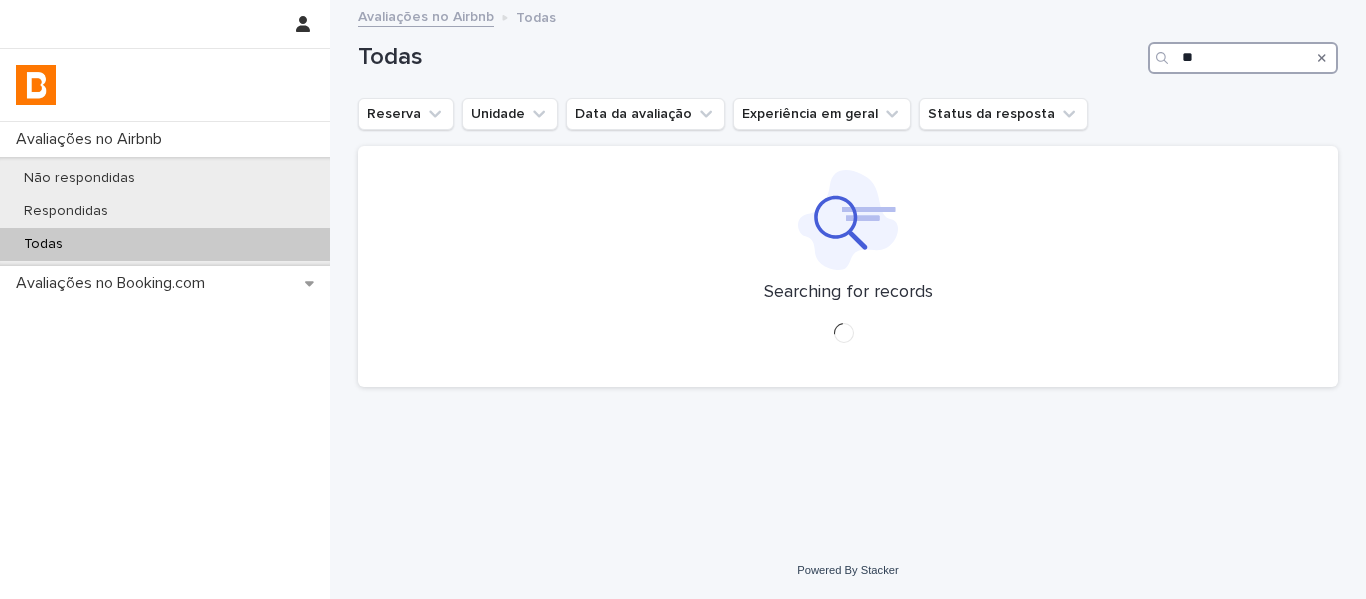 type on "*" 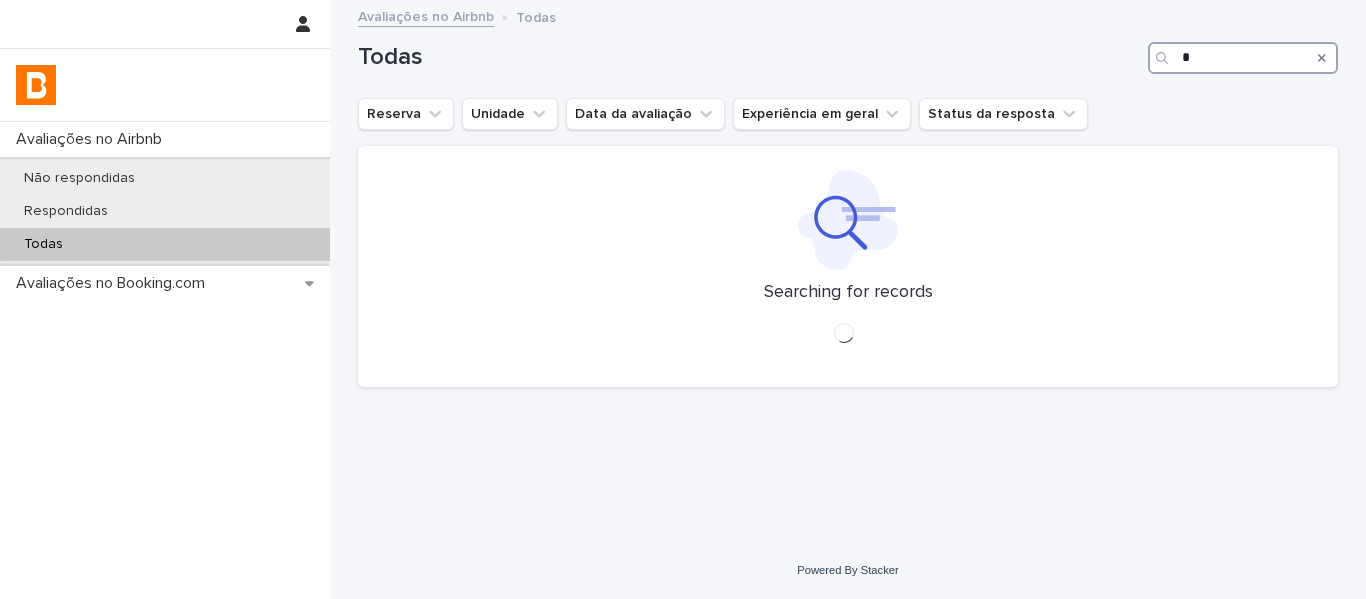 type 